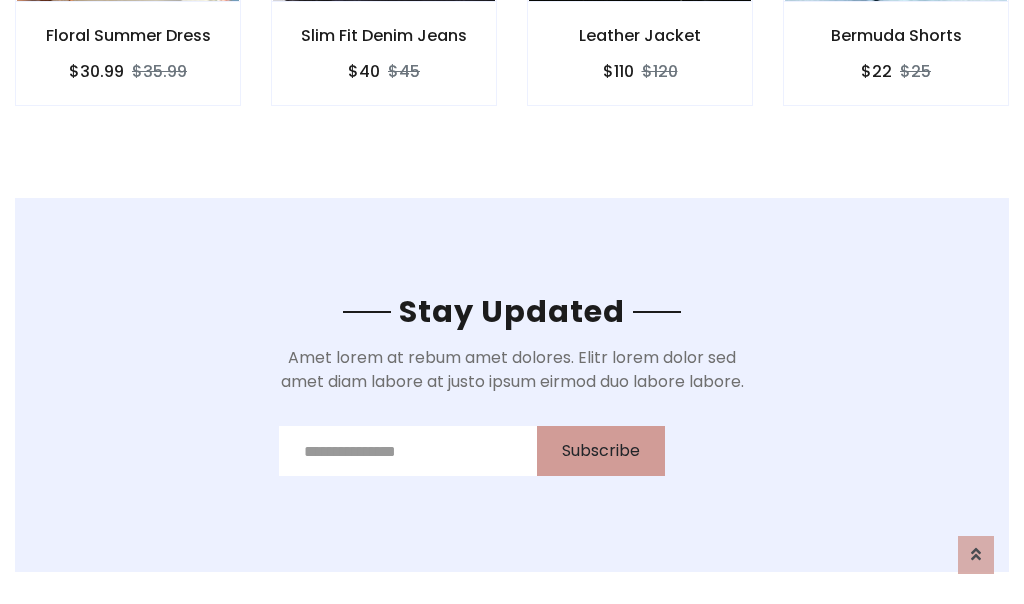scroll, scrollTop: 0, scrollLeft: 0, axis: both 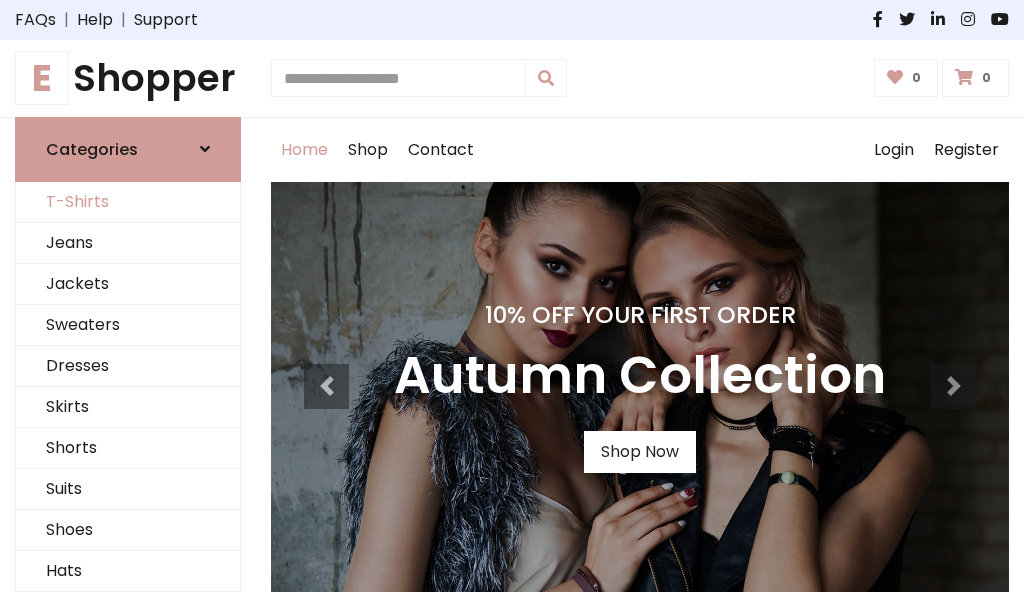 click on "T-Shirts" at bounding box center [128, 202] 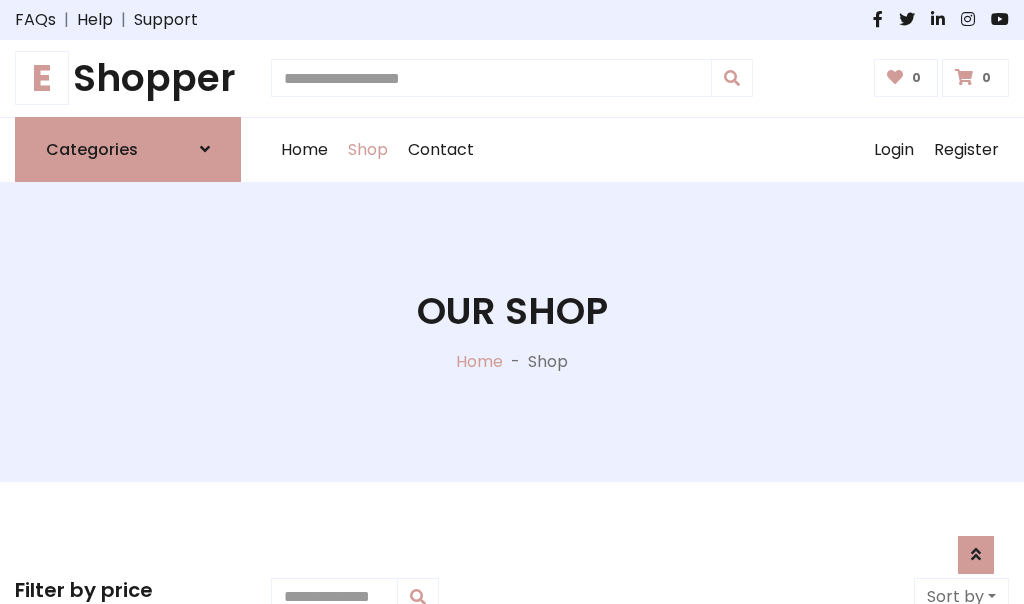 scroll, scrollTop: 485, scrollLeft: 0, axis: vertical 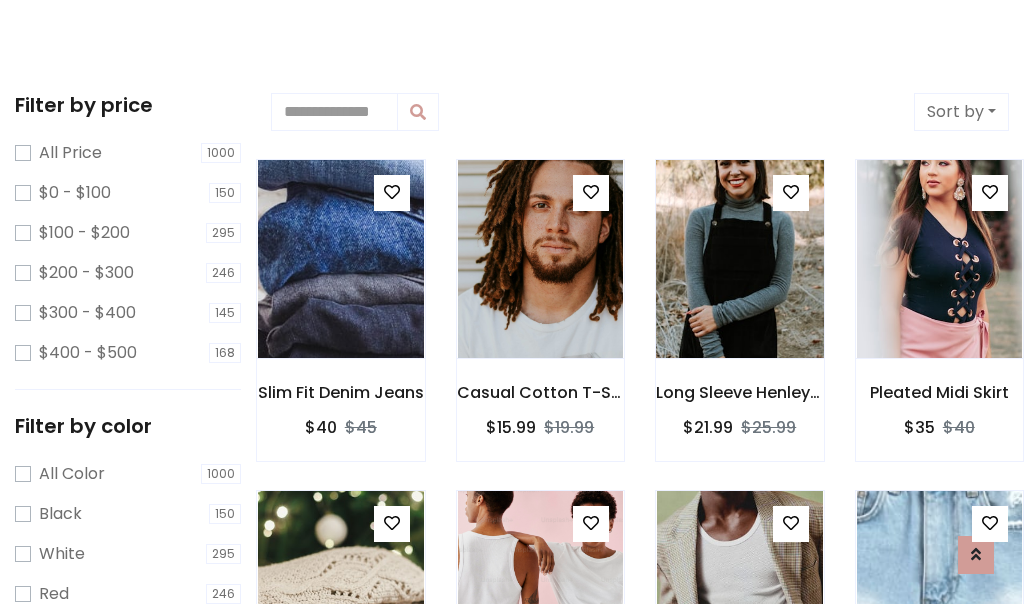 click at bounding box center [739, 259] 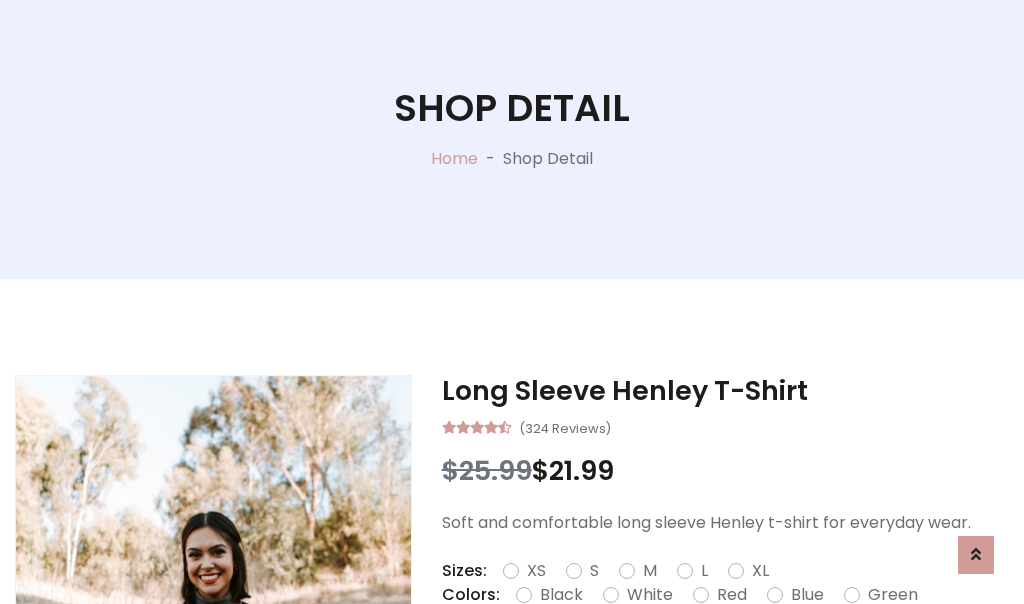 scroll, scrollTop: 365, scrollLeft: 0, axis: vertical 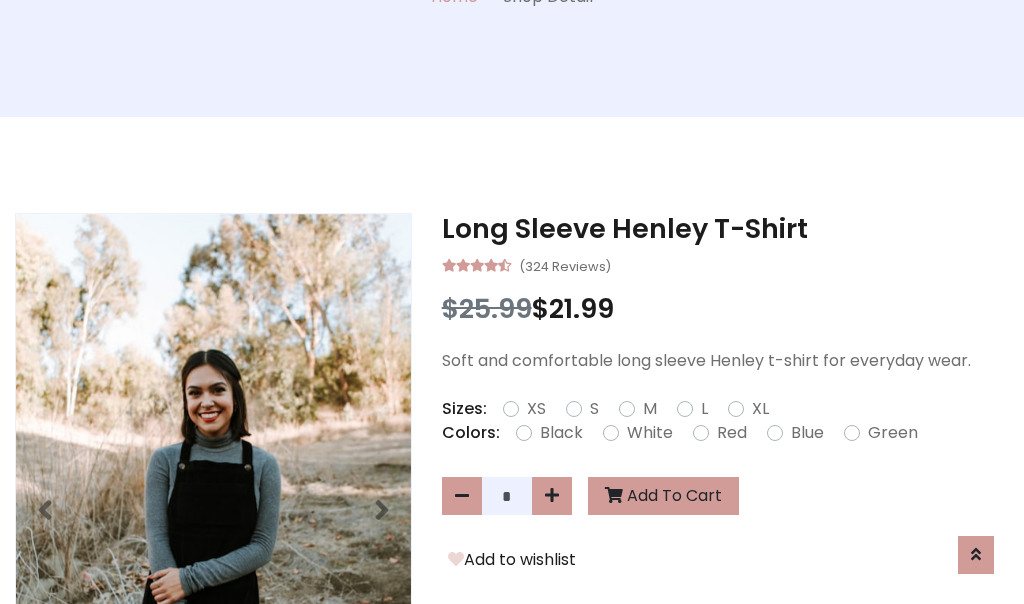 click on "XS" at bounding box center [536, 409] 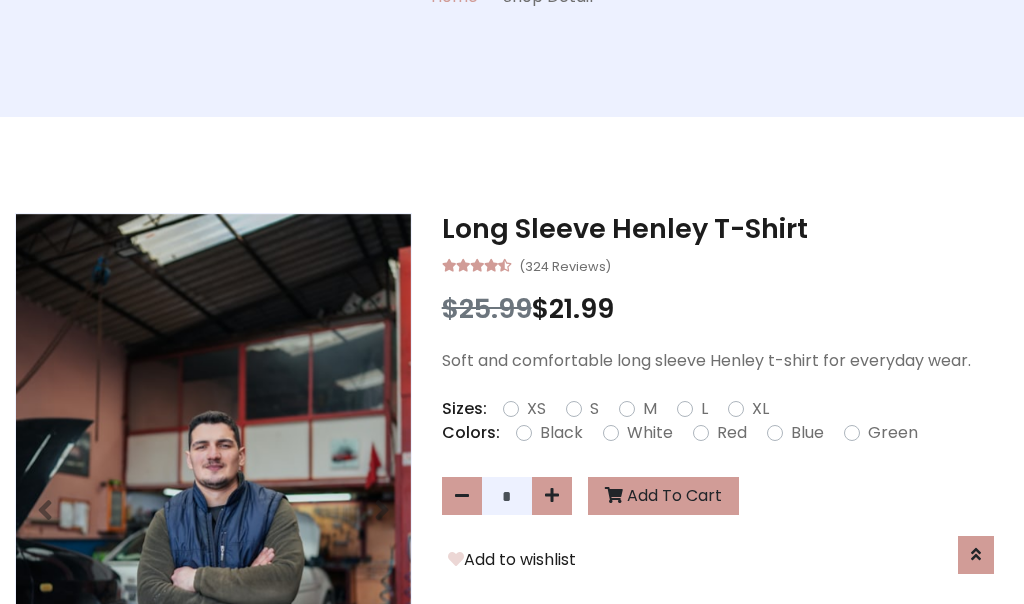 click on "White" at bounding box center [650, 433] 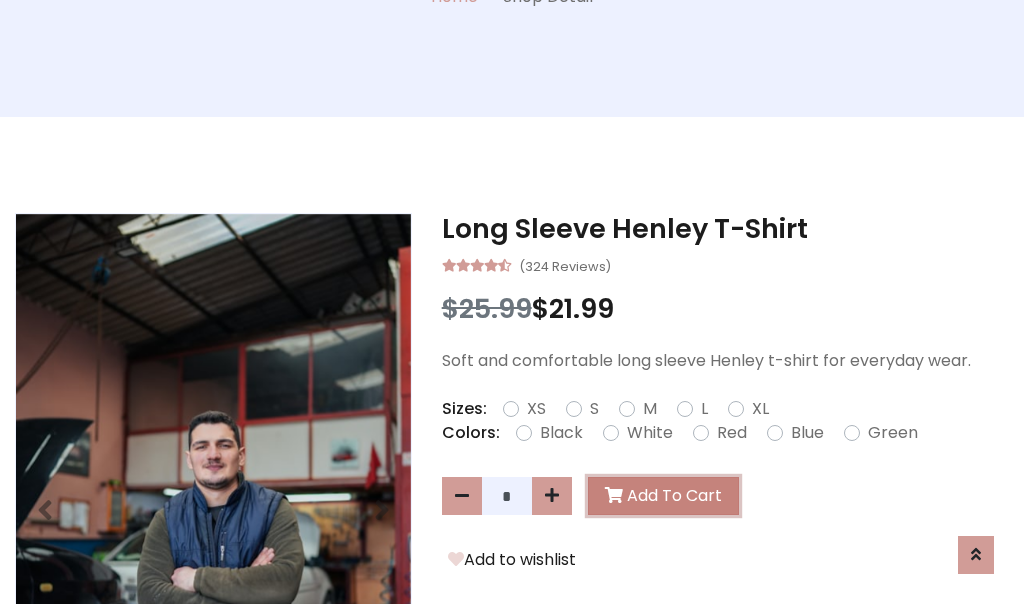 click on "Add To Cart" at bounding box center [663, 496] 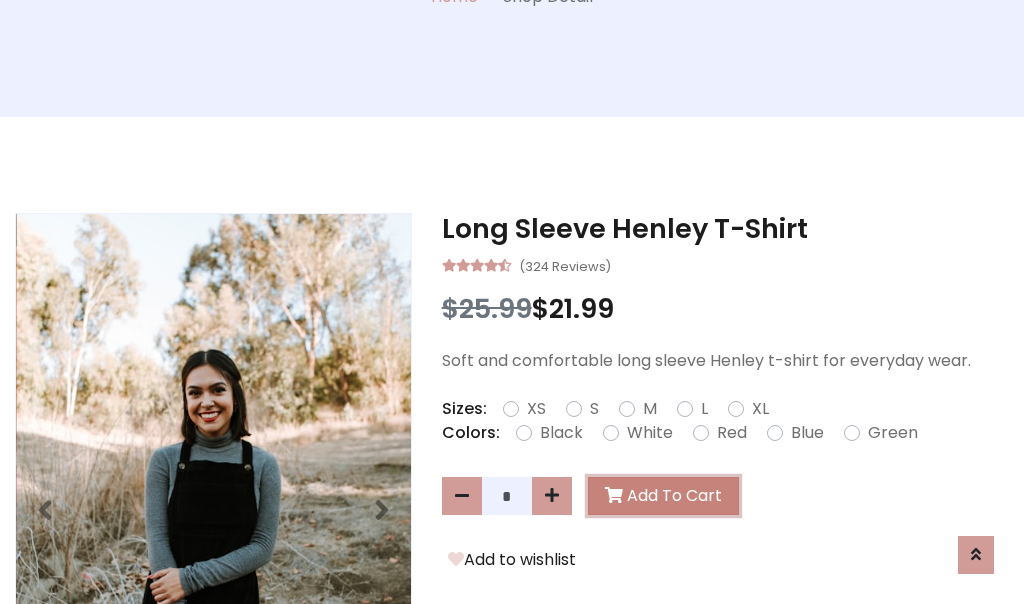 scroll, scrollTop: 0, scrollLeft: 0, axis: both 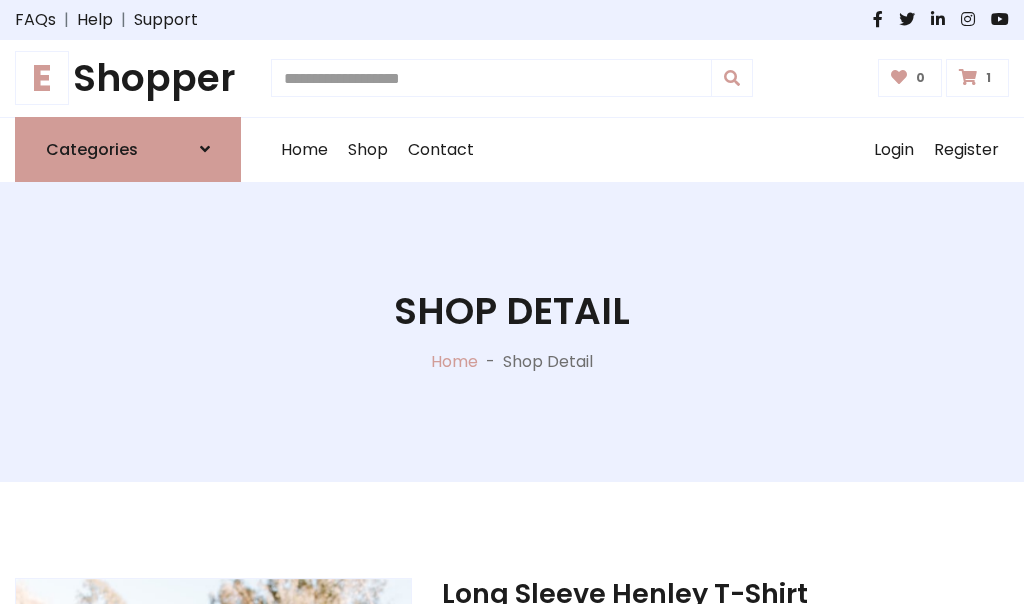 click at bounding box center (968, 77) 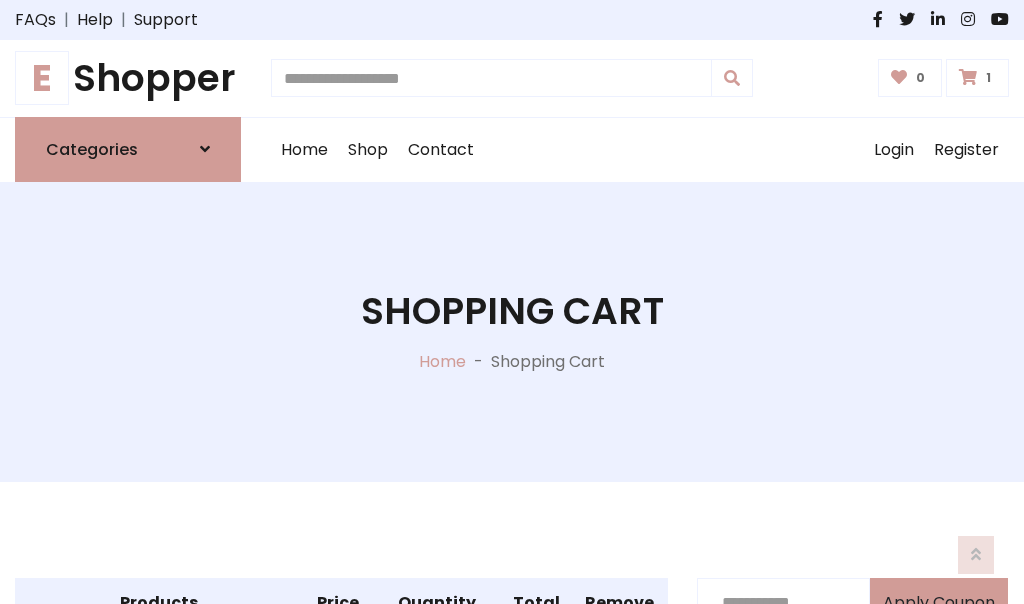 scroll, scrollTop: 468, scrollLeft: 0, axis: vertical 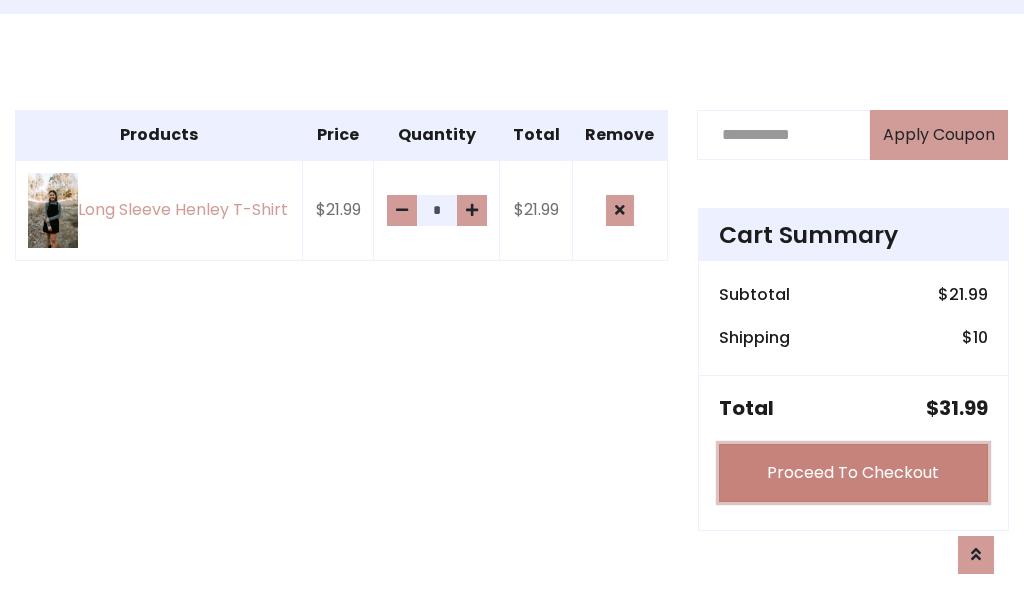 click on "Proceed To Checkout" at bounding box center (853, 473) 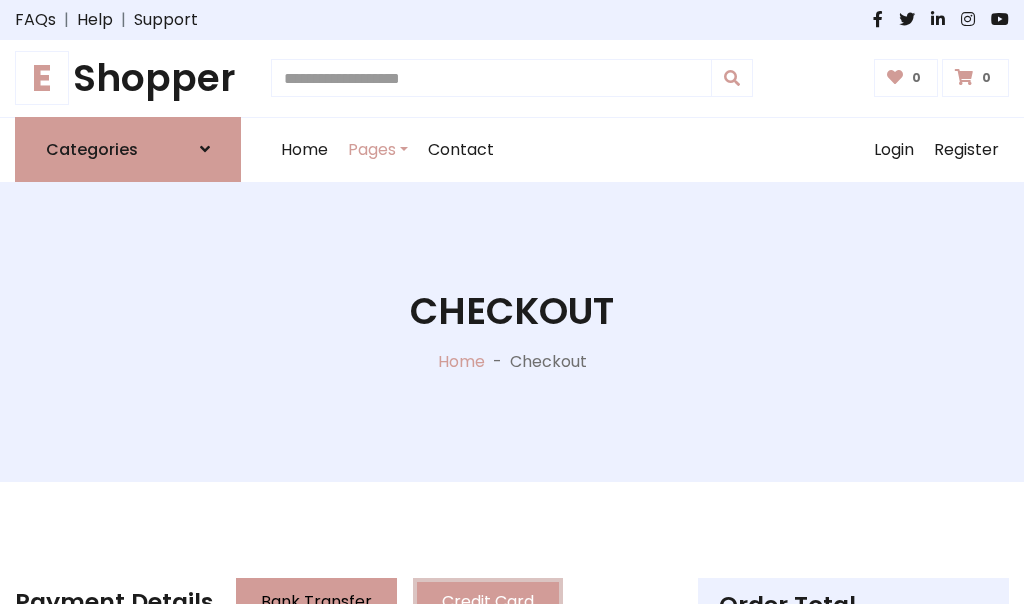 scroll, scrollTop: 0, scrollLeft: 0, axis: both 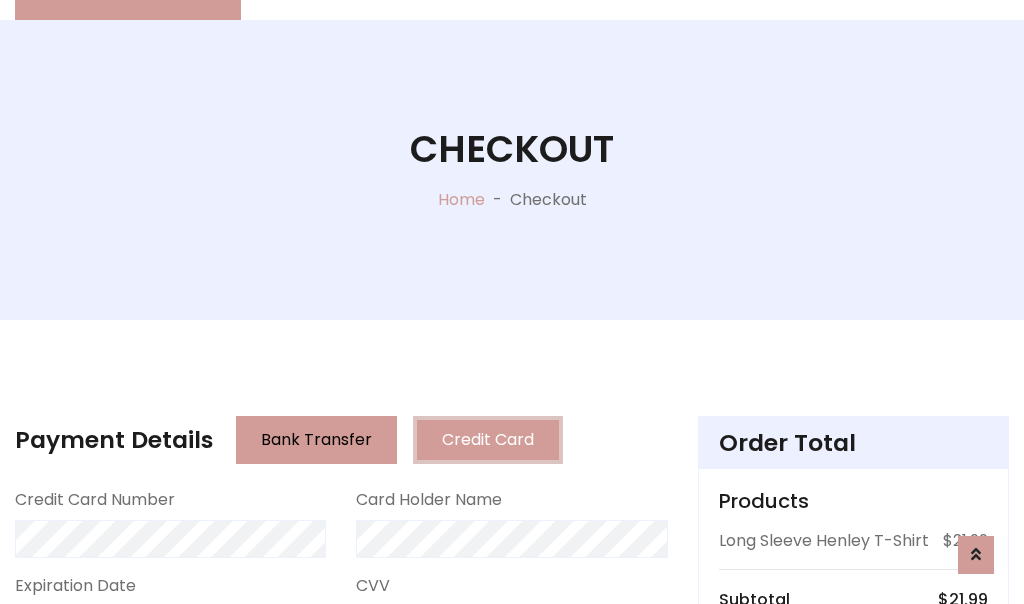click on "Go to shipping" at bounding box center [853, 856] 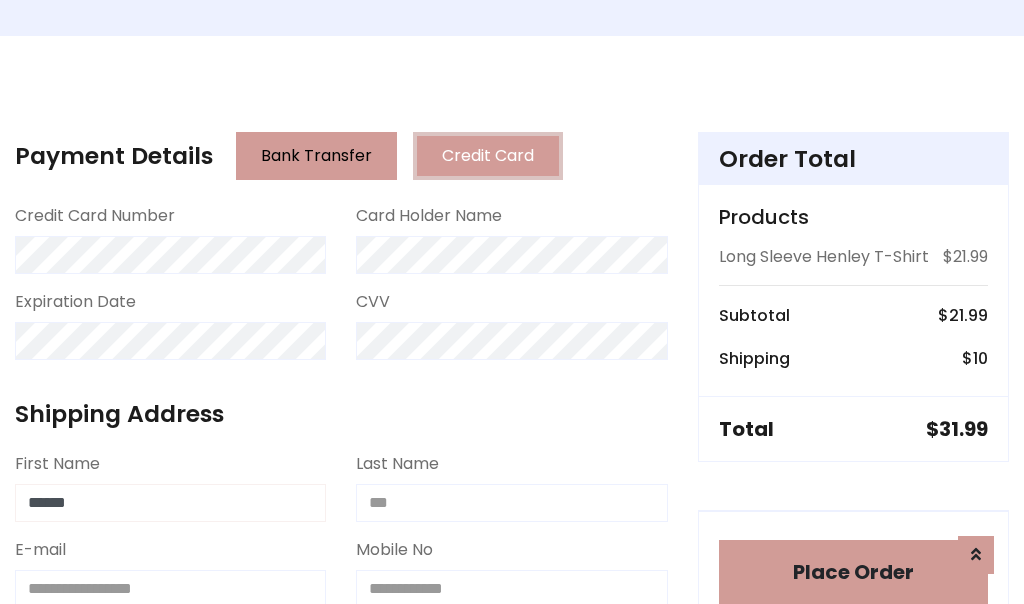 type on "******" 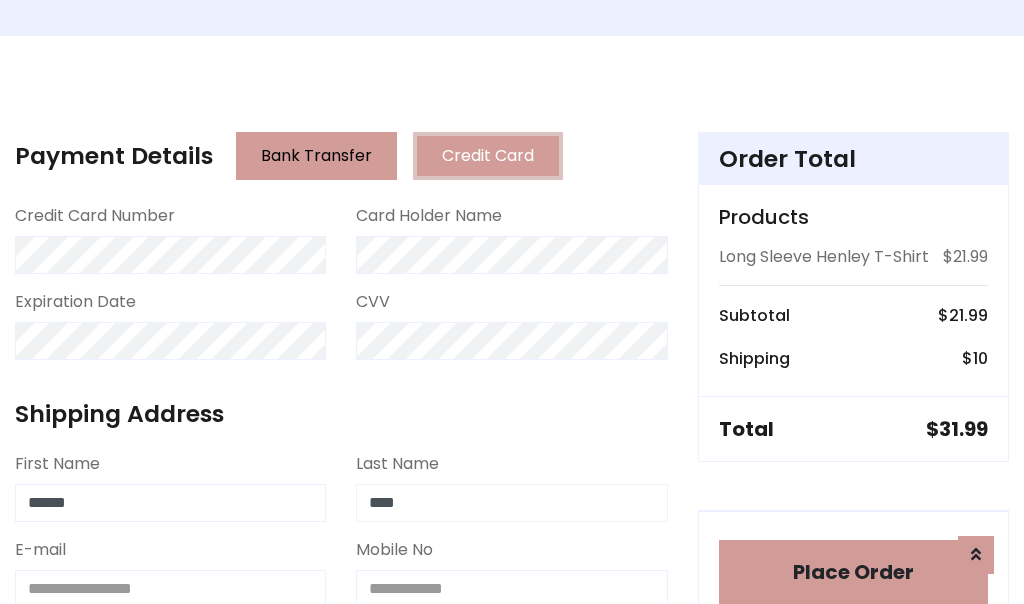 type on "****" 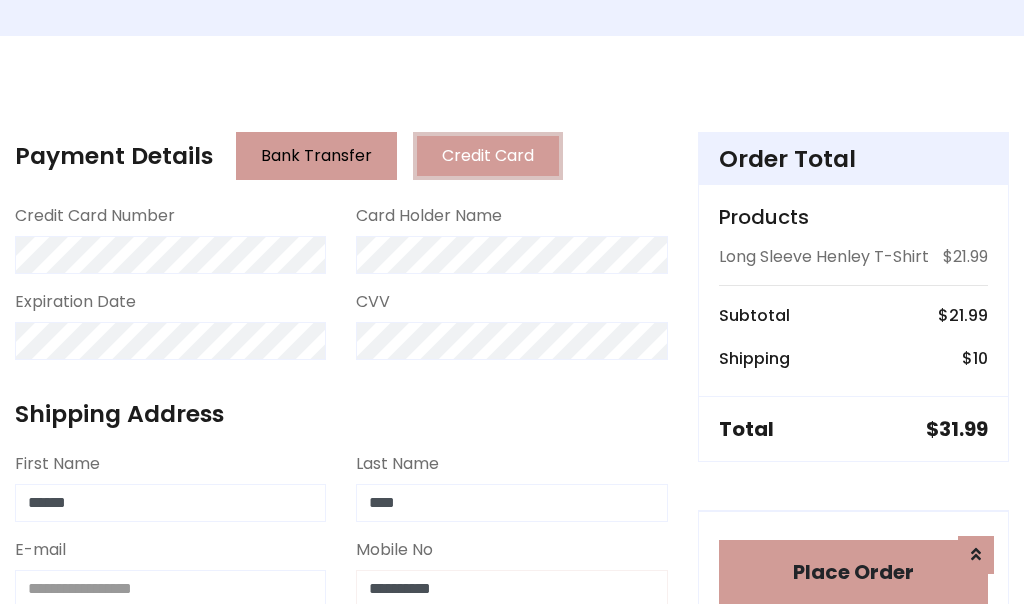 scroll, scrollTop: 450, scrollLeft: 0, axis: vertical 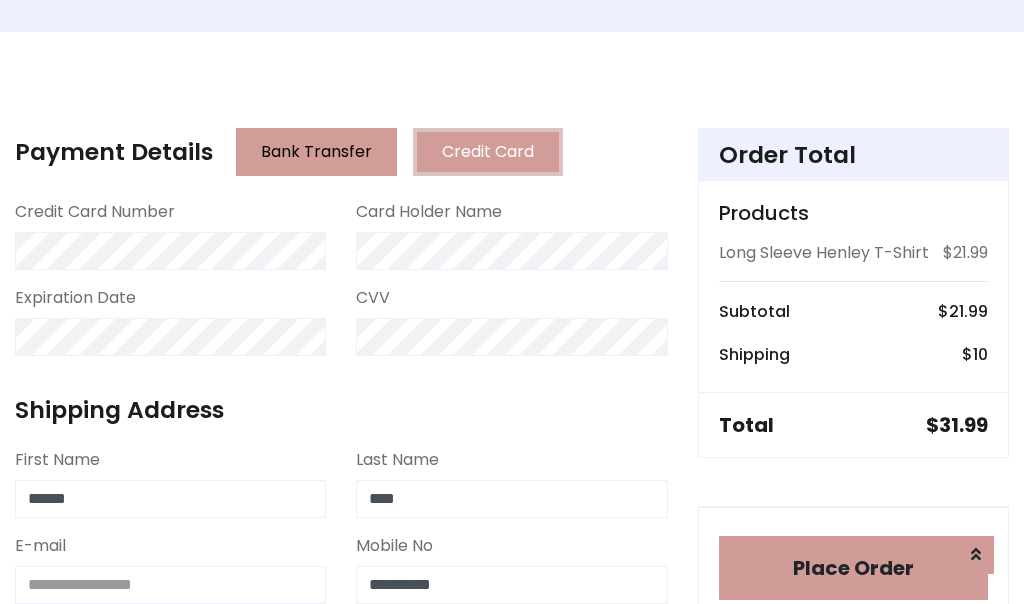type on "**********" 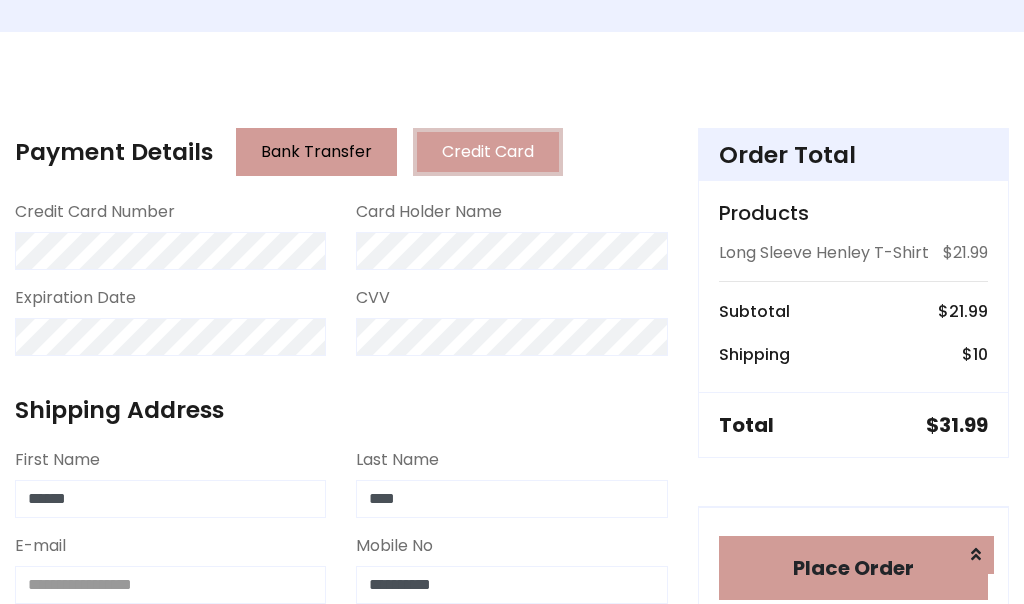 scroll, scrollTop: 819, scrollLeft: 0, axis: vertical 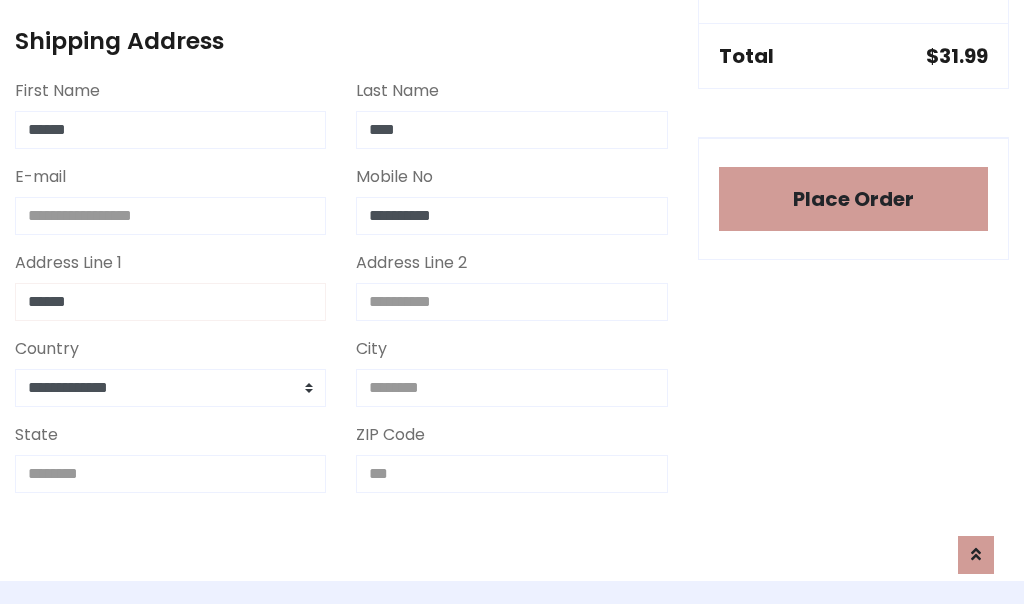 type on "******" 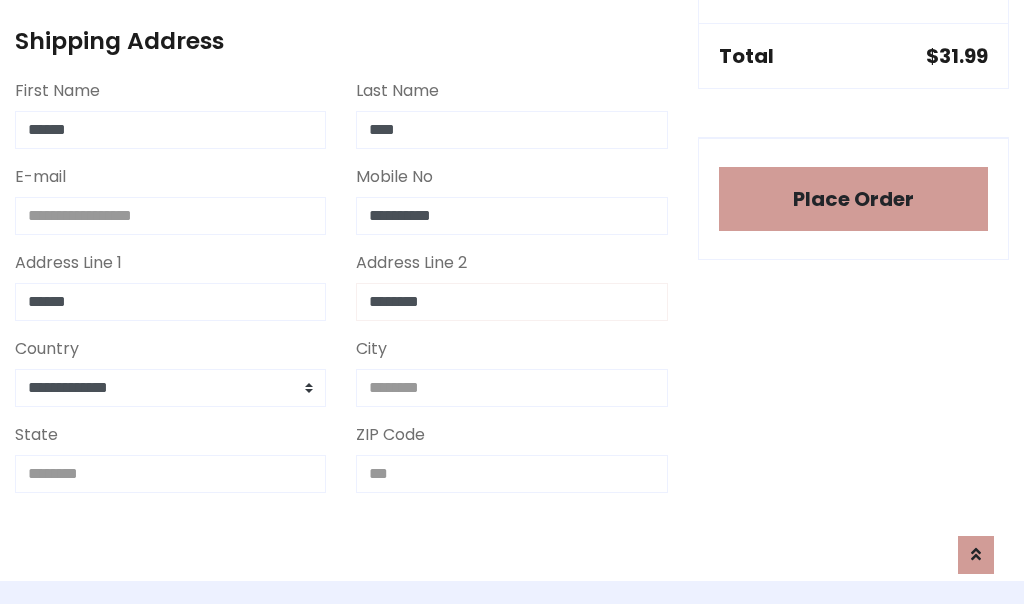 type on "********" 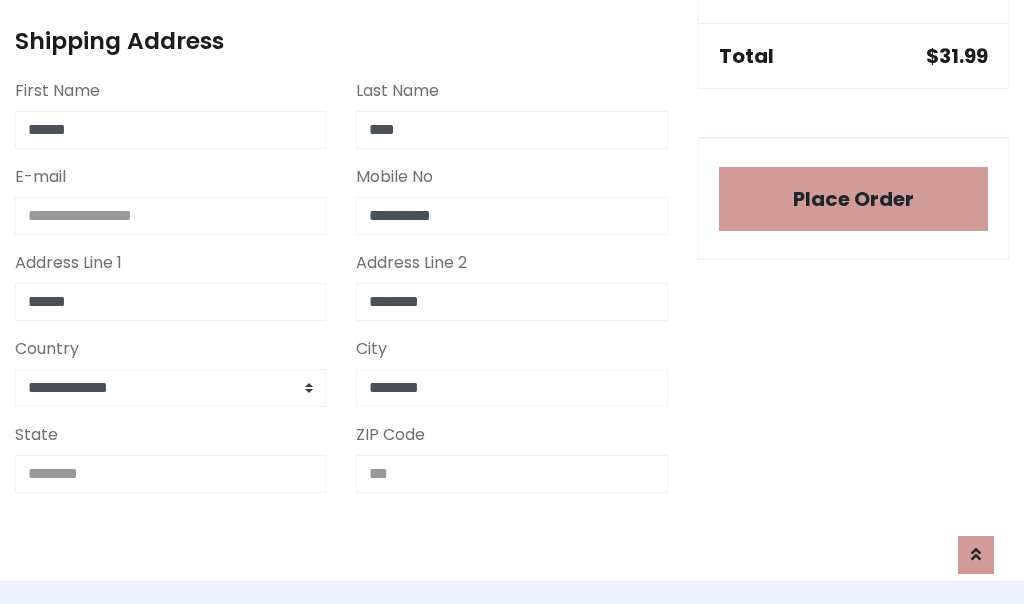 type on "********" 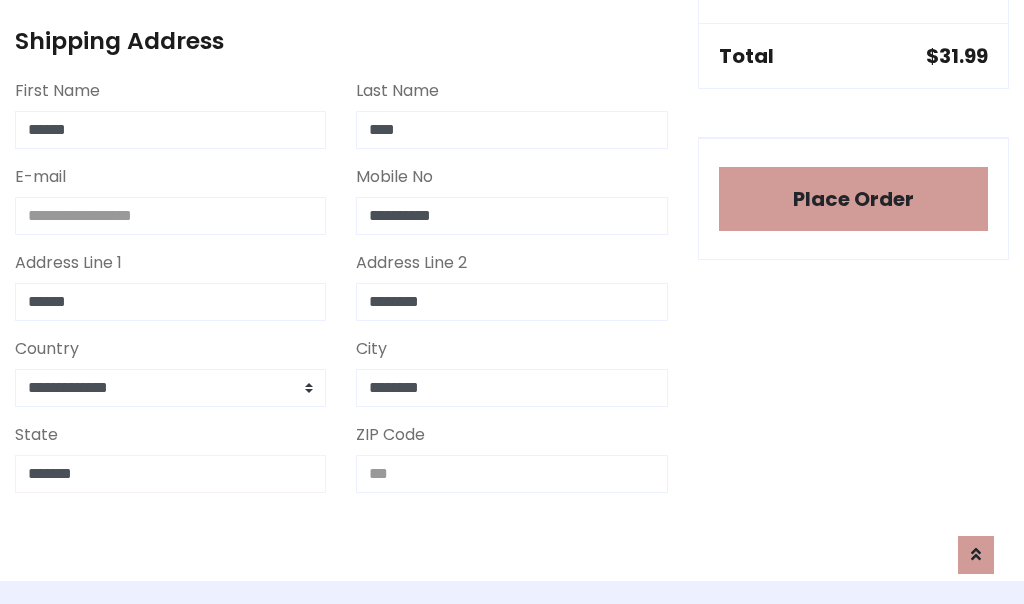 type on "*******" 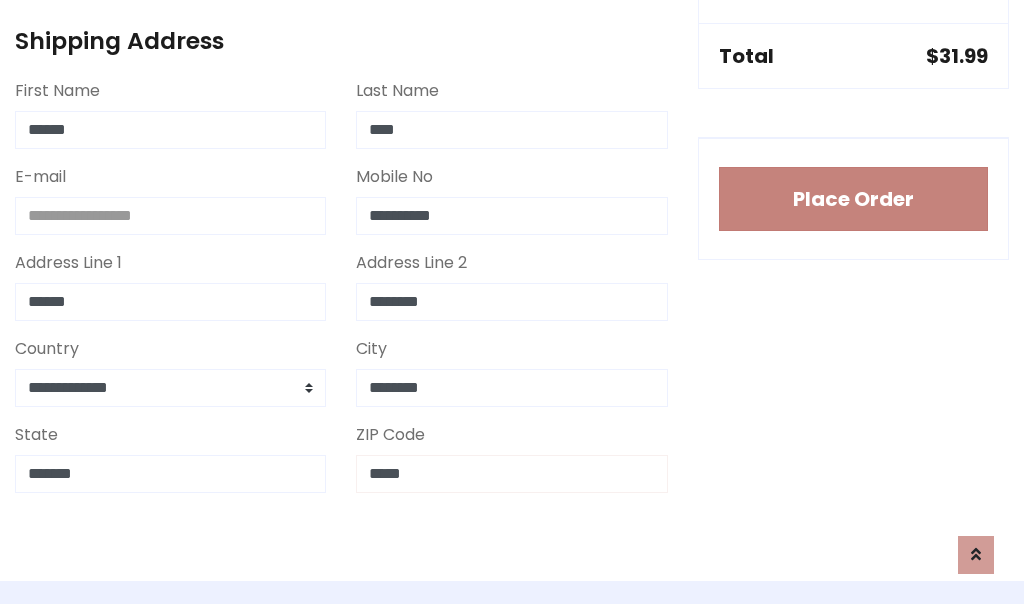 type on "*****" 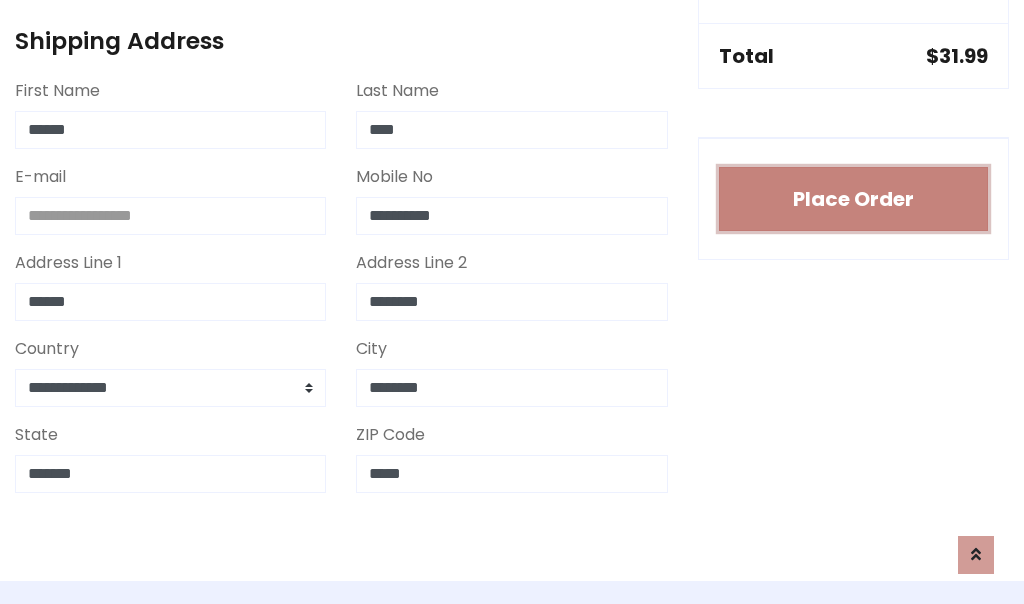 click on "Place Order" at bounding box center (853, 199) 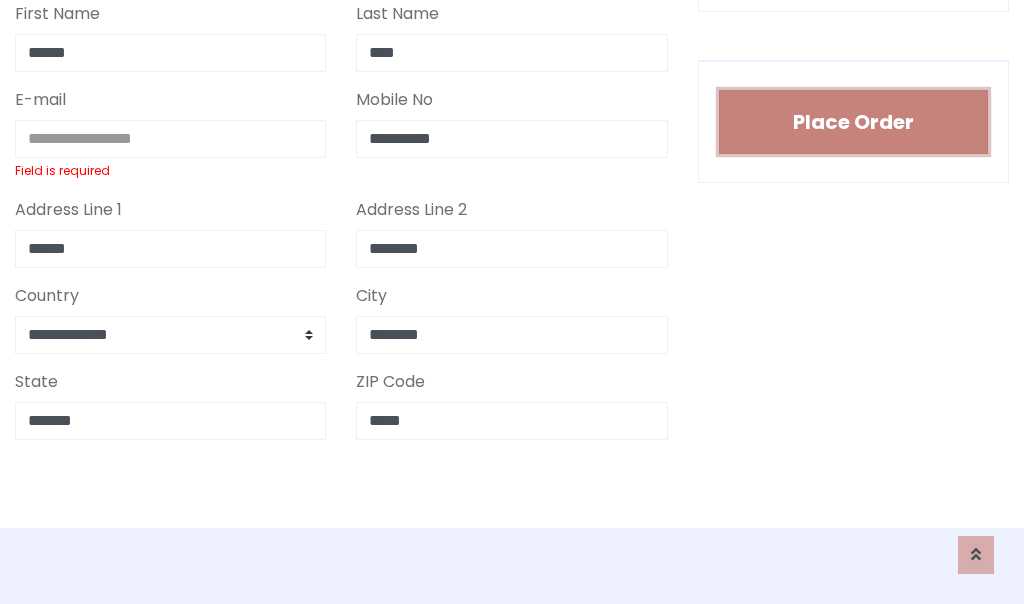scroll, scrollTop: 0, scrollLeft: 0, axis: both 